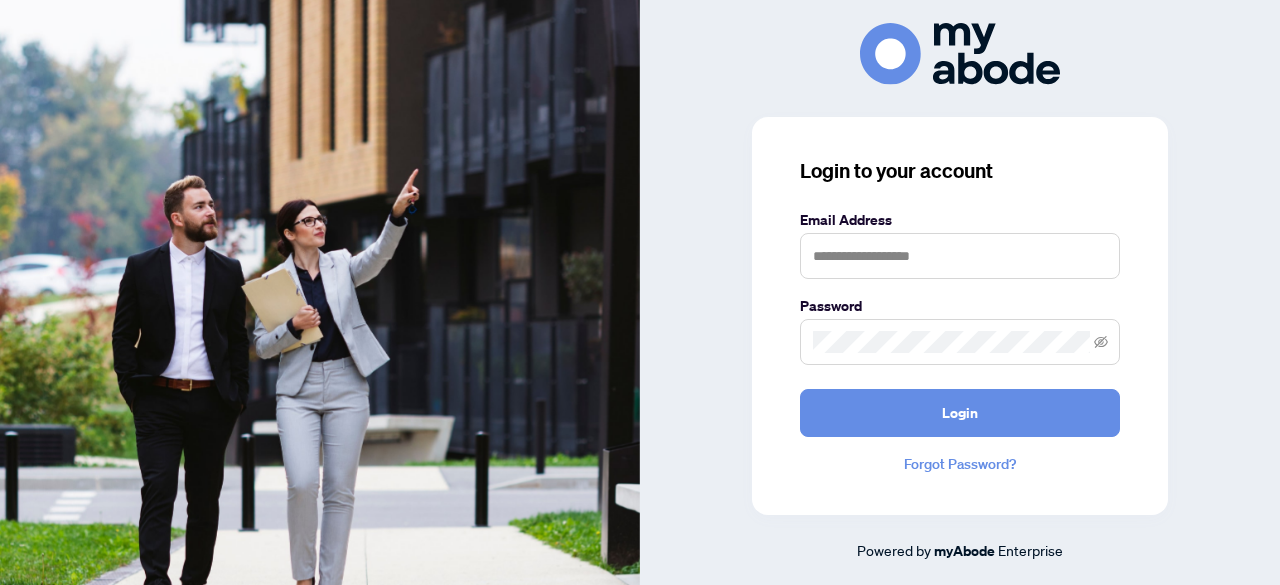 scroll, scrollTop: 0, scrollLeft: 0, axis: both 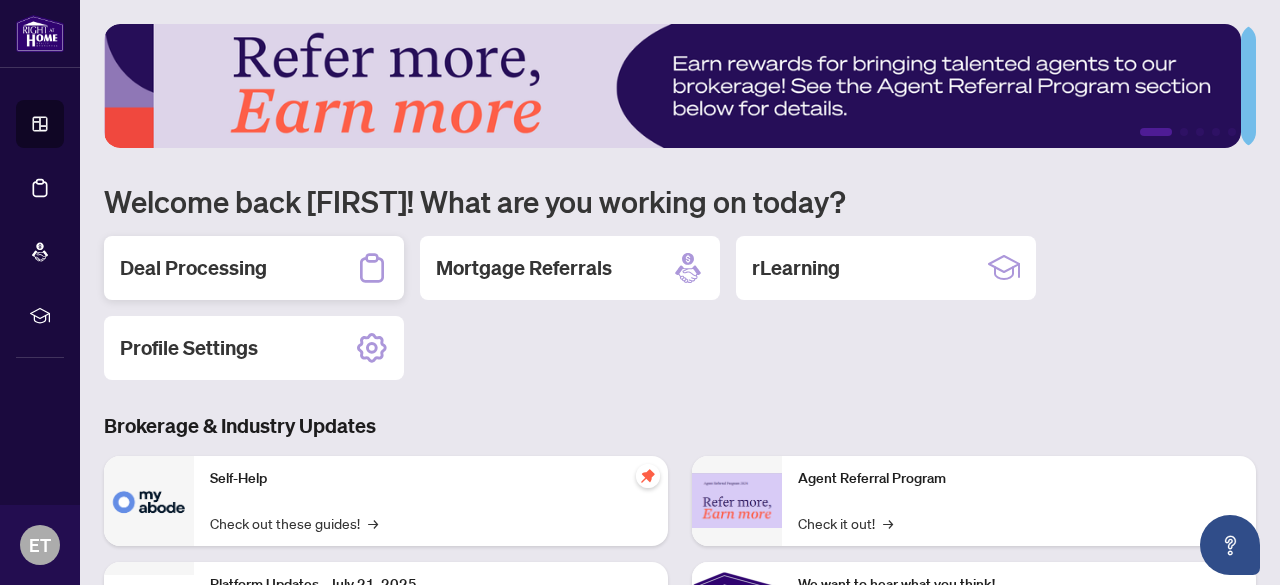 click on "Deal Processing" at bounding box center (193, 268) 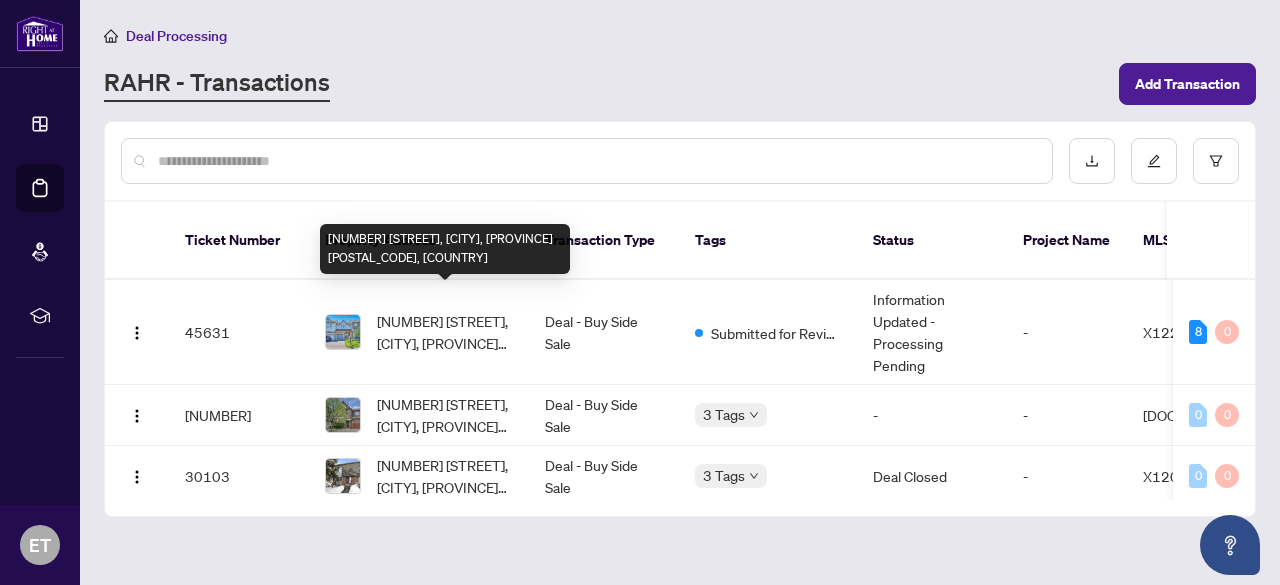 click on "333 Brigitta St, Ottawa, Ontario K2S 0H9, Canada" at bounding box center (445, 332) 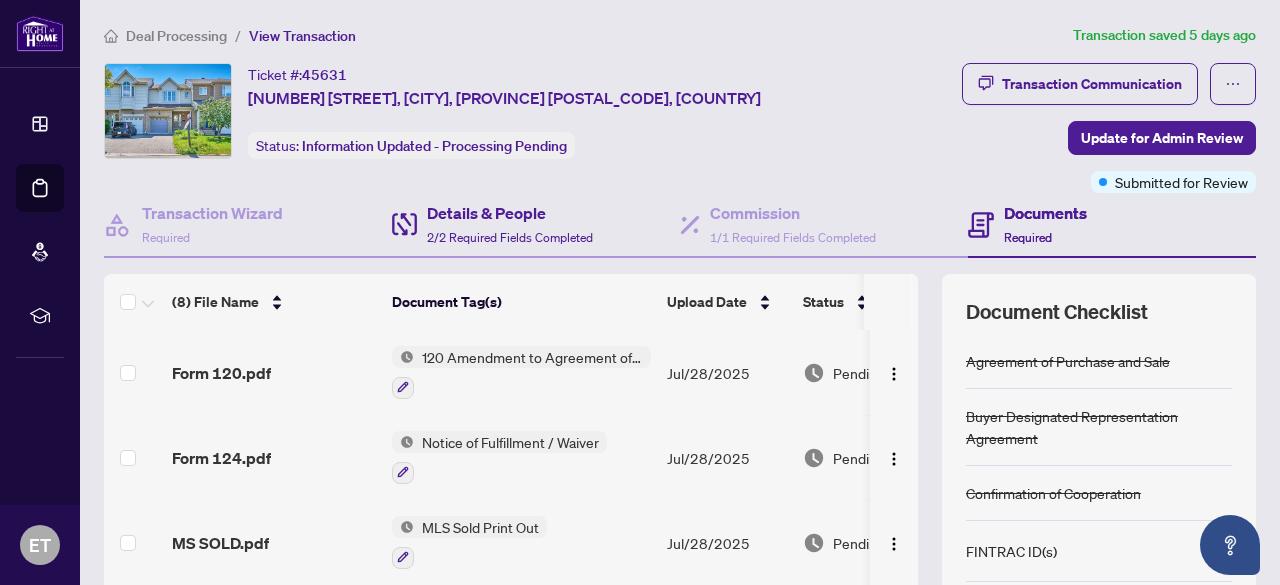 scroll, scrollTop: 287, scrollLeft: 0, axis: vertical 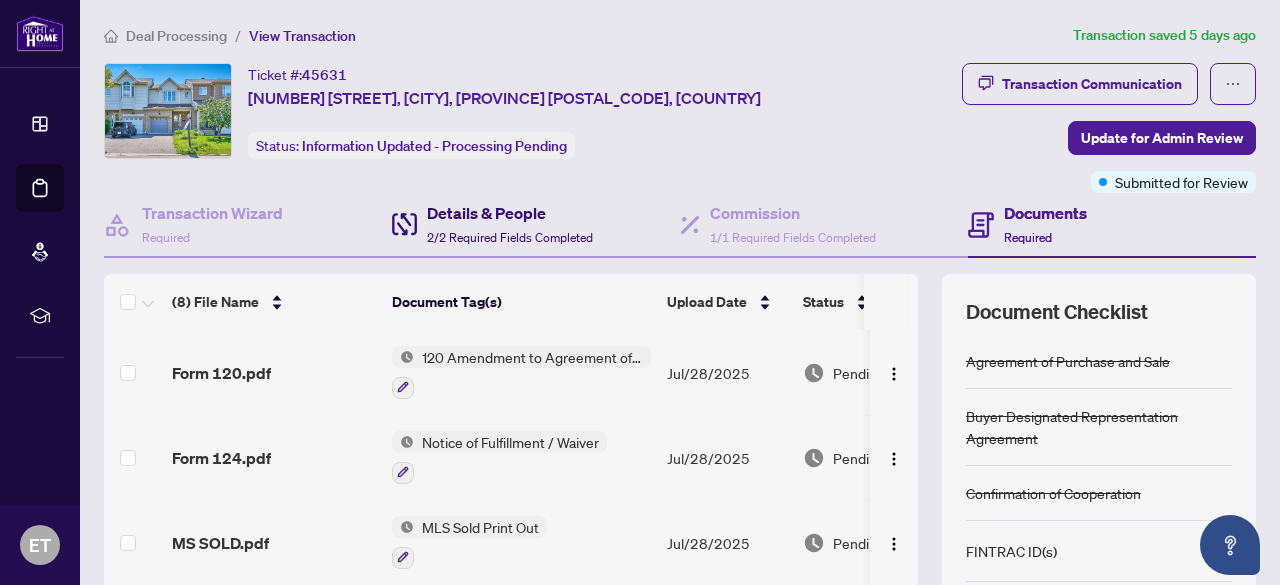 click on "Details & People" at bounding box center [510, 213] 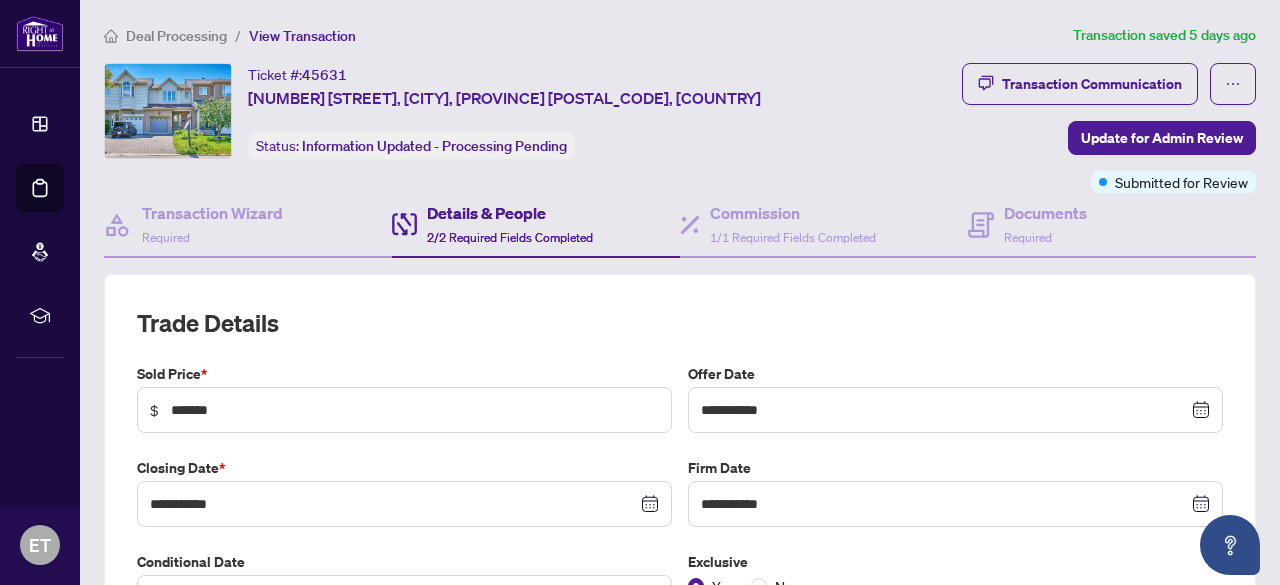 type on "**********" 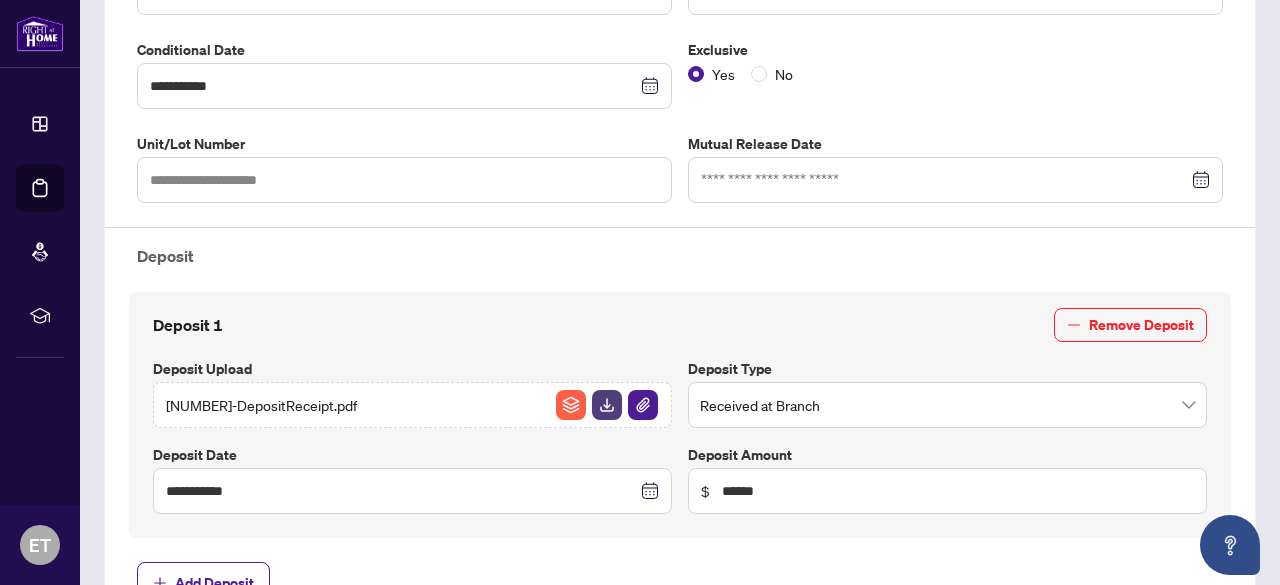 scroll, scrollTop: 1024, scrollLeft: 0, axis: vertical 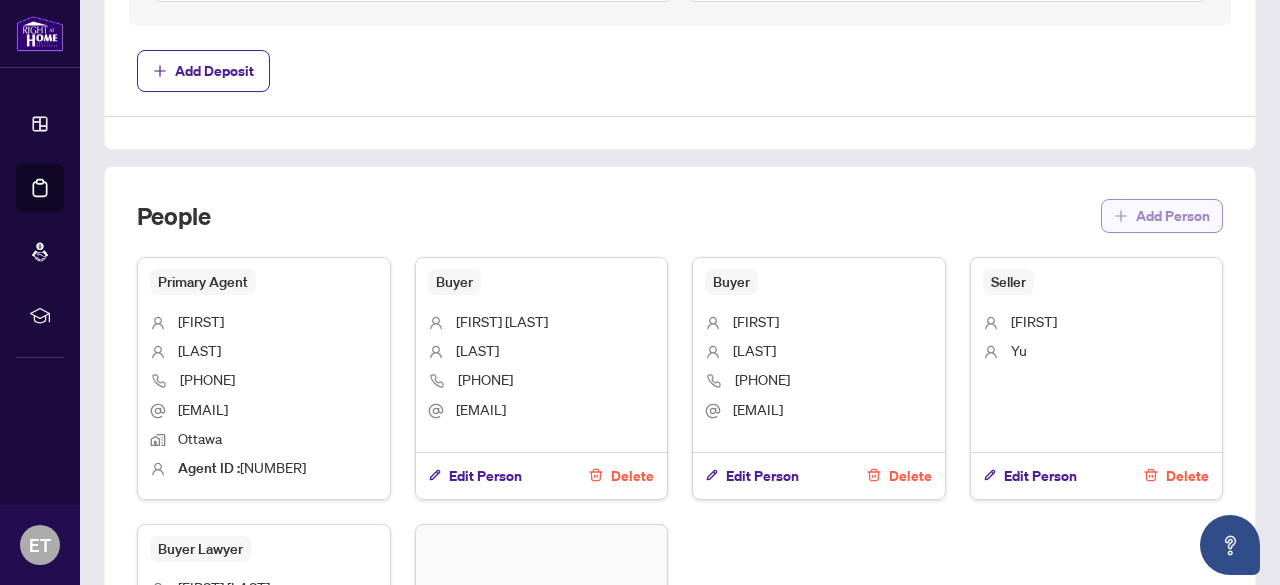 click on "Add Person" at bounding box center (1162, 216) 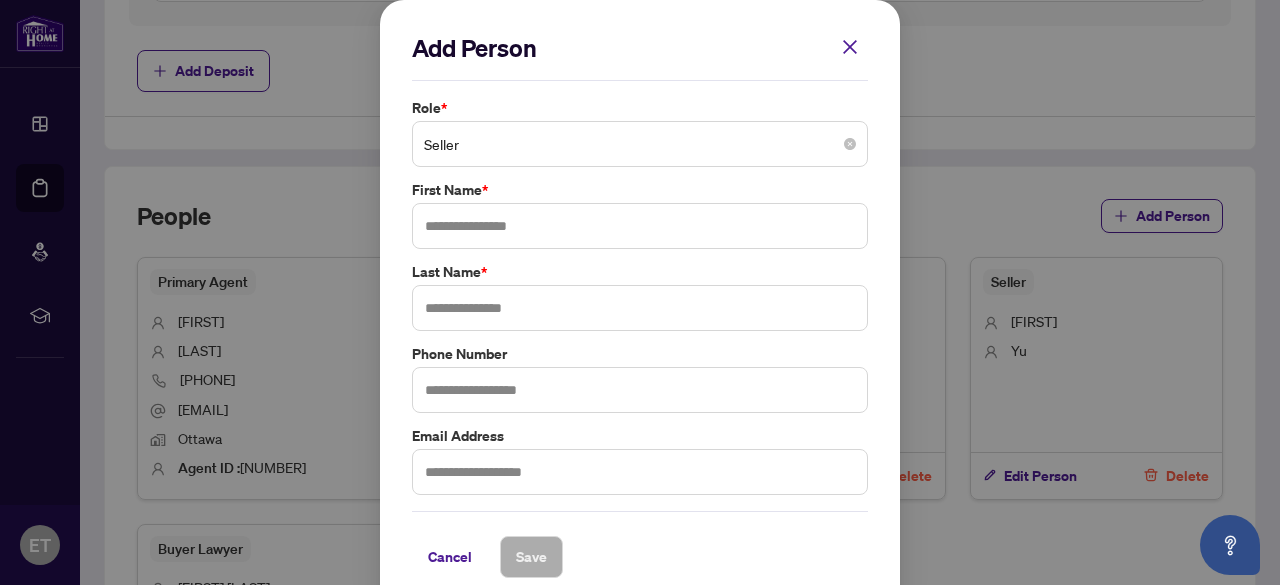 click on "Seller" at bounding box center (640, 144) 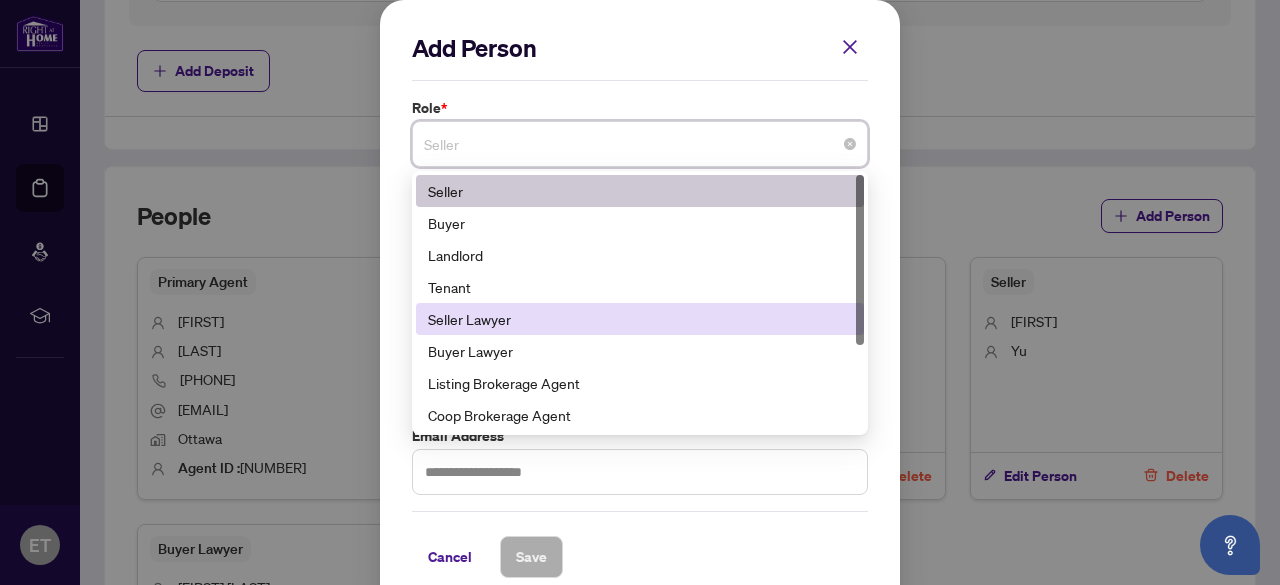 click on "Seller Lawyer" at bounding box center (640, 319) 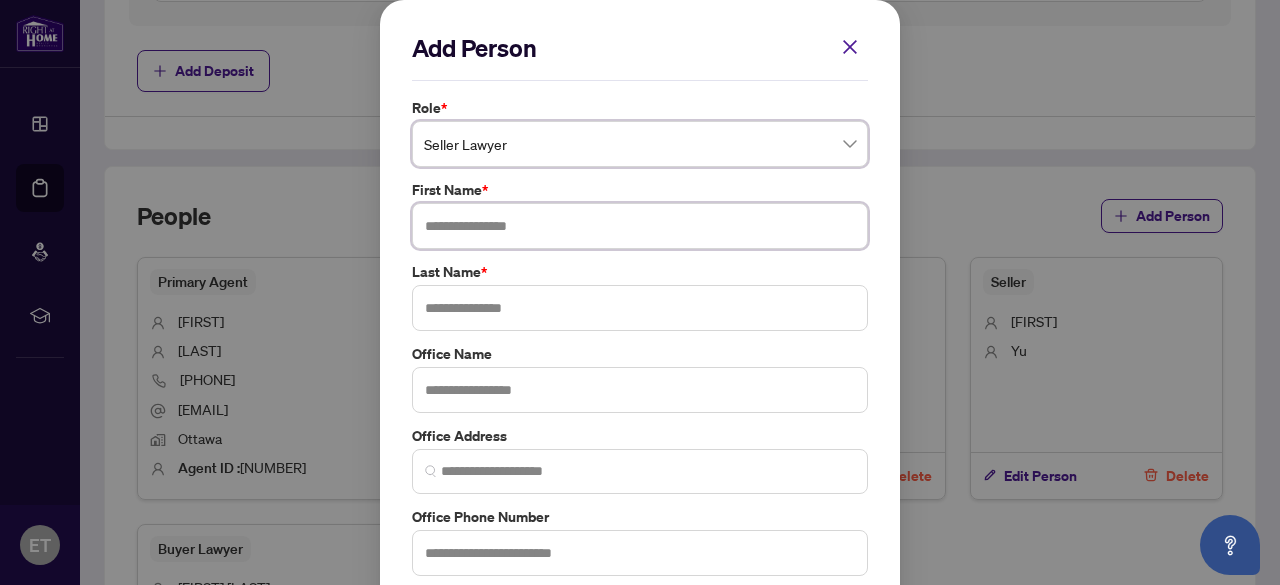click at bounding box center (640, 226) 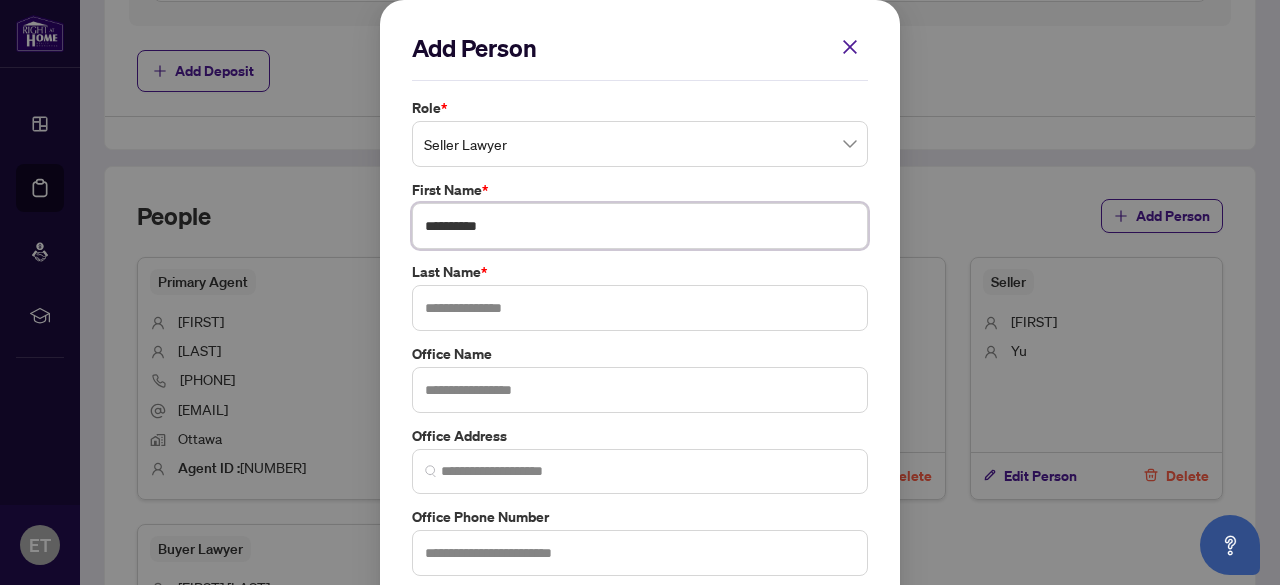 type on "**********" 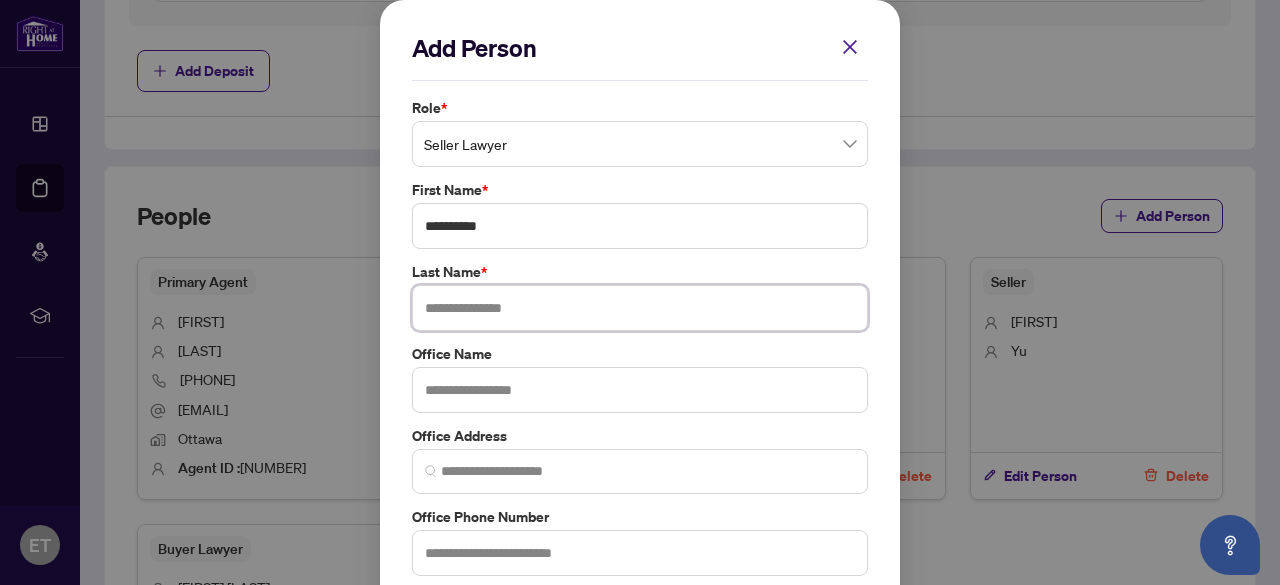 click at bounding box center [640, 308] 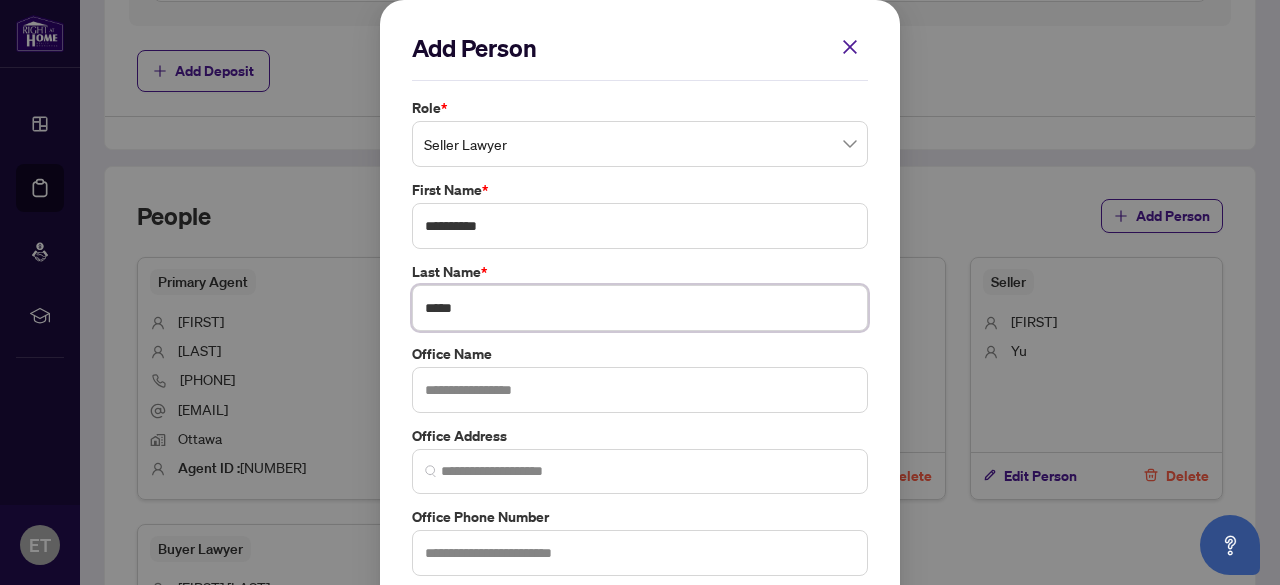 type on "*****" 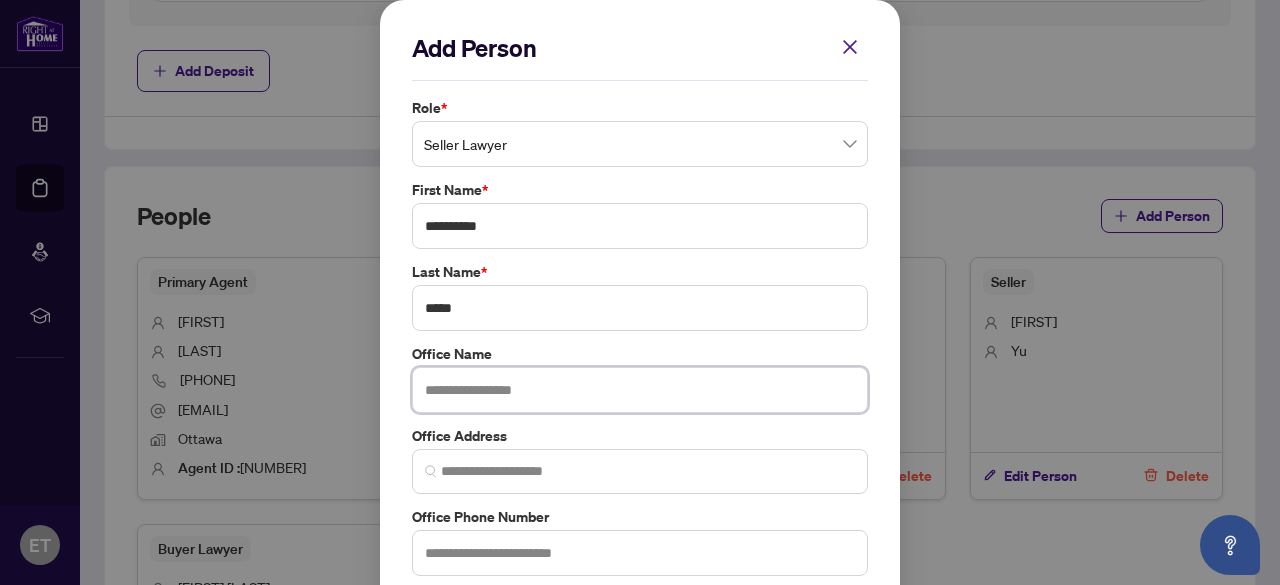 click at bounding box center (640, 390) 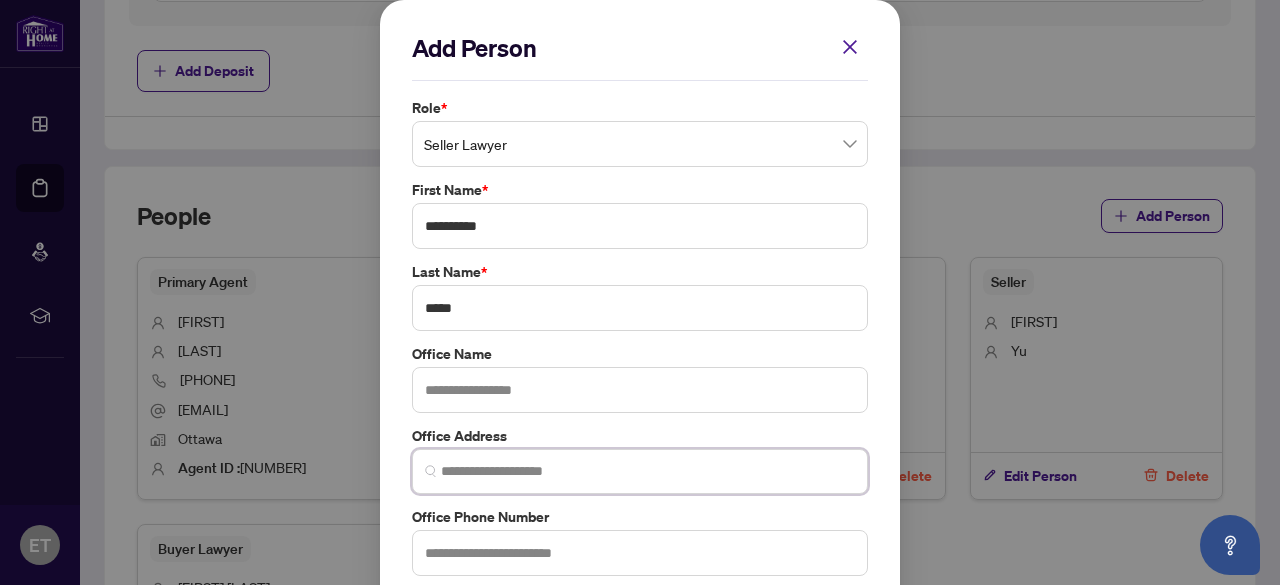 click at bounding box center (648, 471) 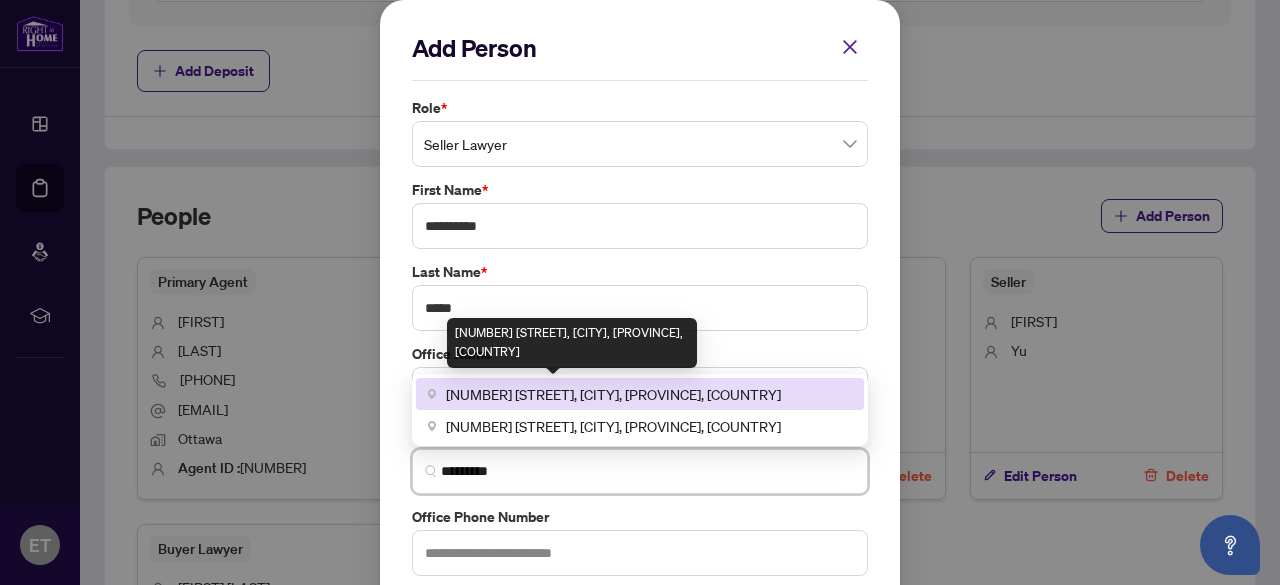 click on "38 Auriga Drive, Ottawa, ON, Canada" at bounding box center [613, 394] 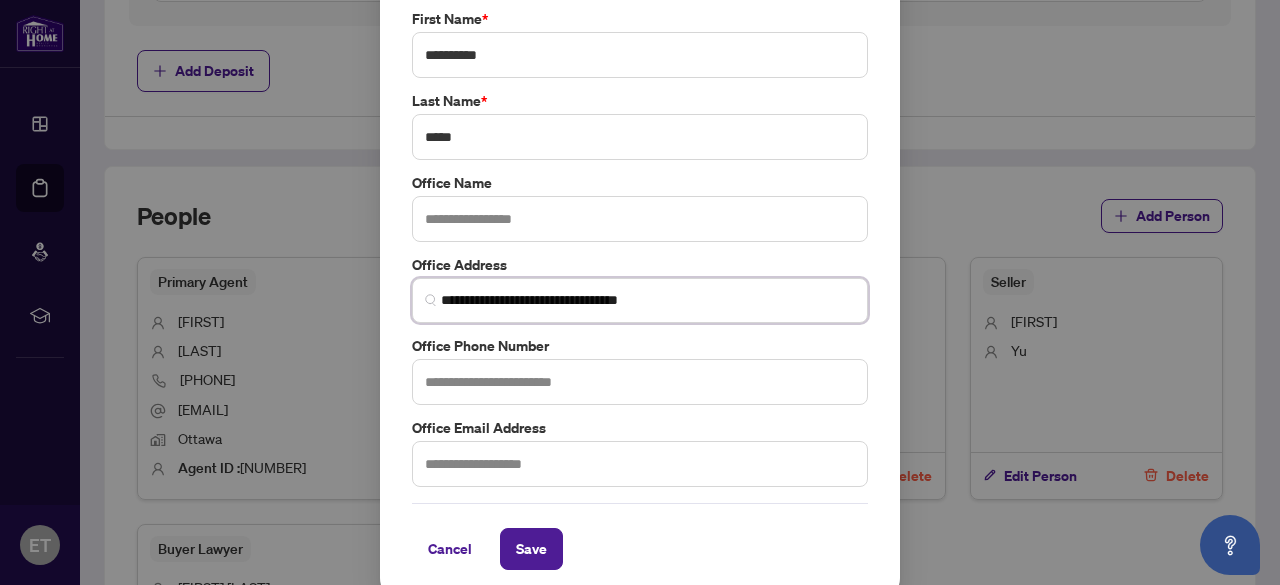 scroll, scrollTop: 182, scrollLeft: 0, axis: vertical 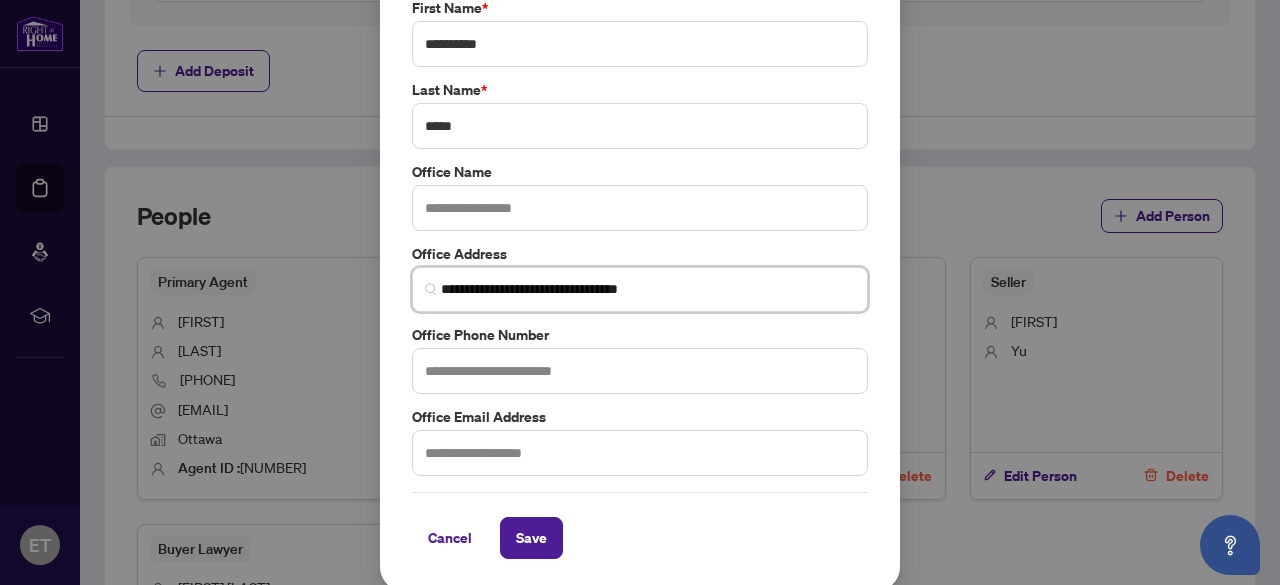 type on "**********" 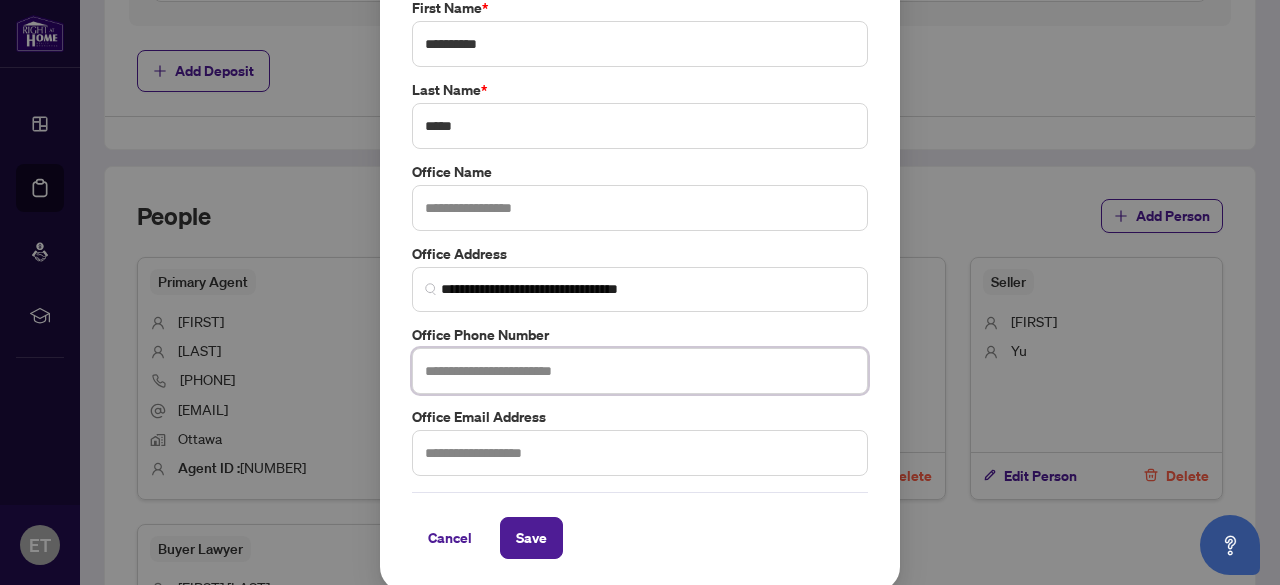click at bounding box center [640, 371] 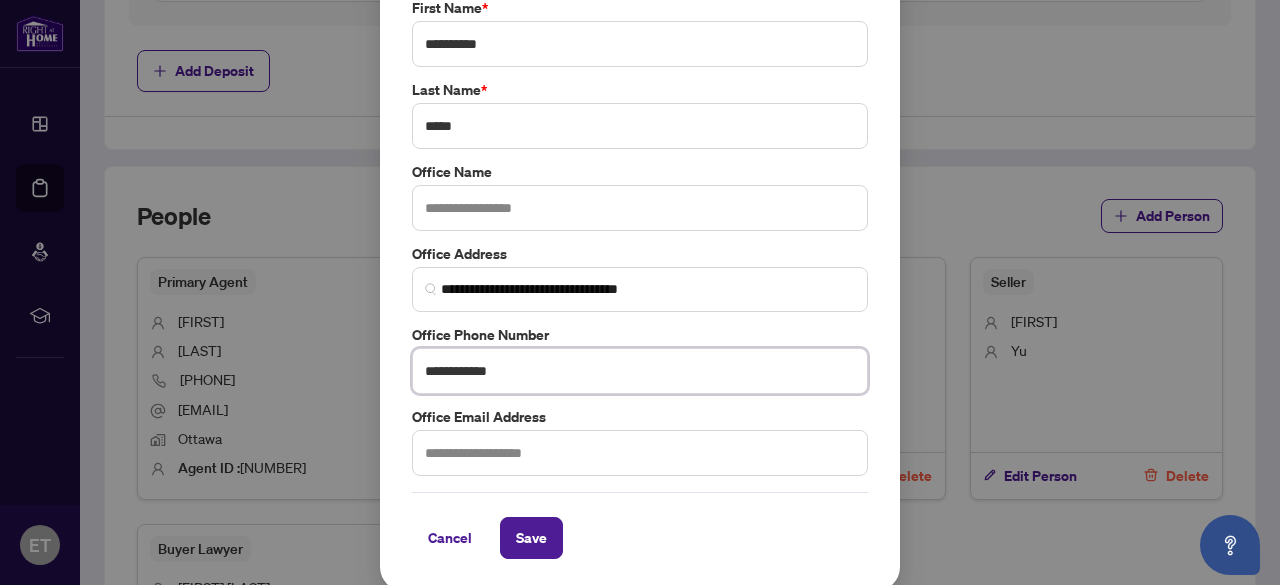 type on "**********" 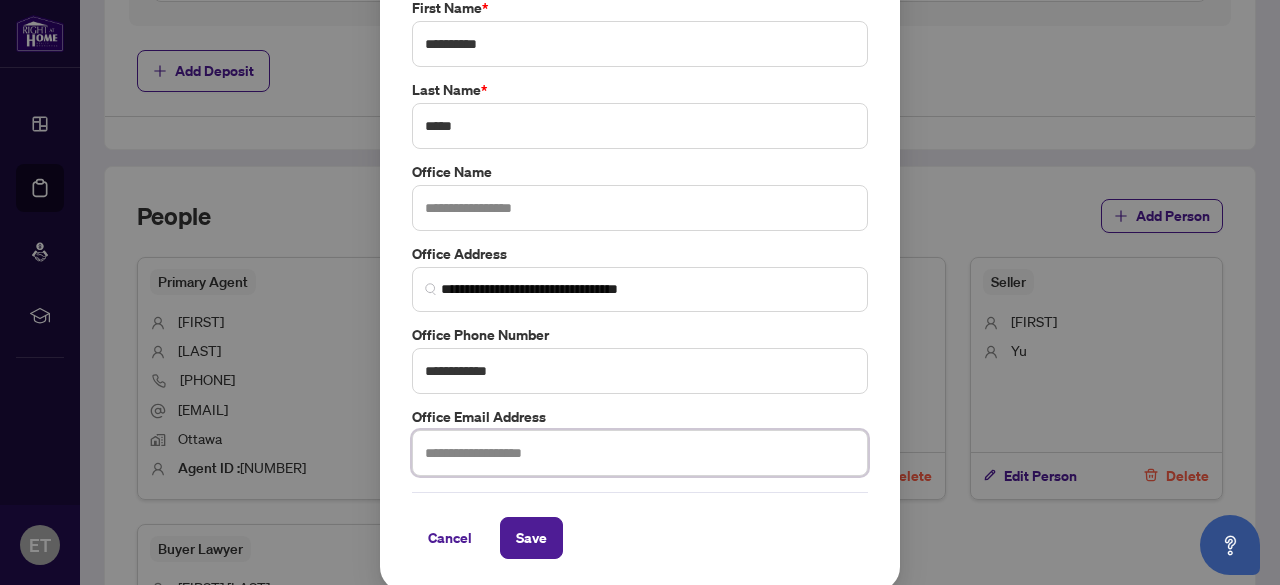 click at bounding box center (640, 453) 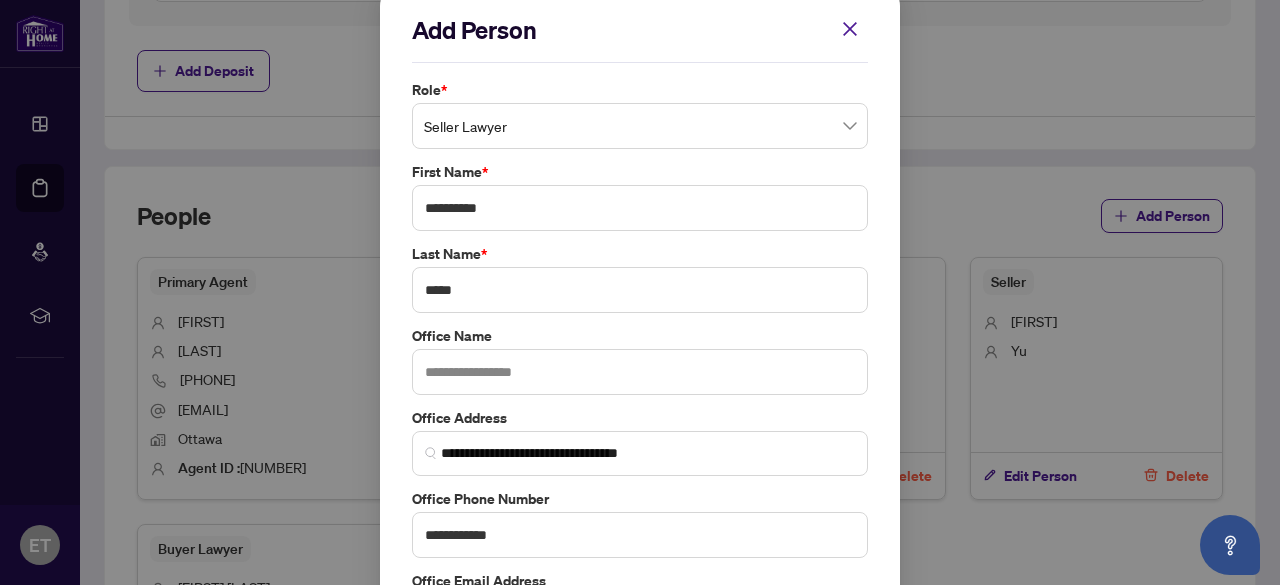 scroll, scrollTop: 0, scrollLeft: 0, axis: both 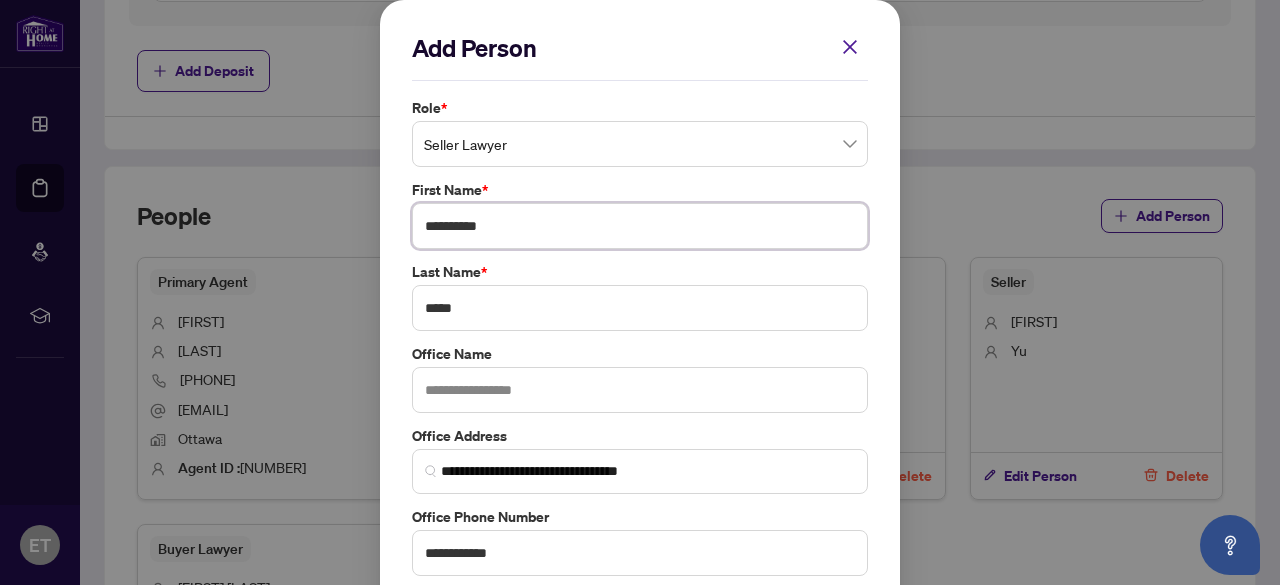 click on "**********" at bounding box center (640, 226) 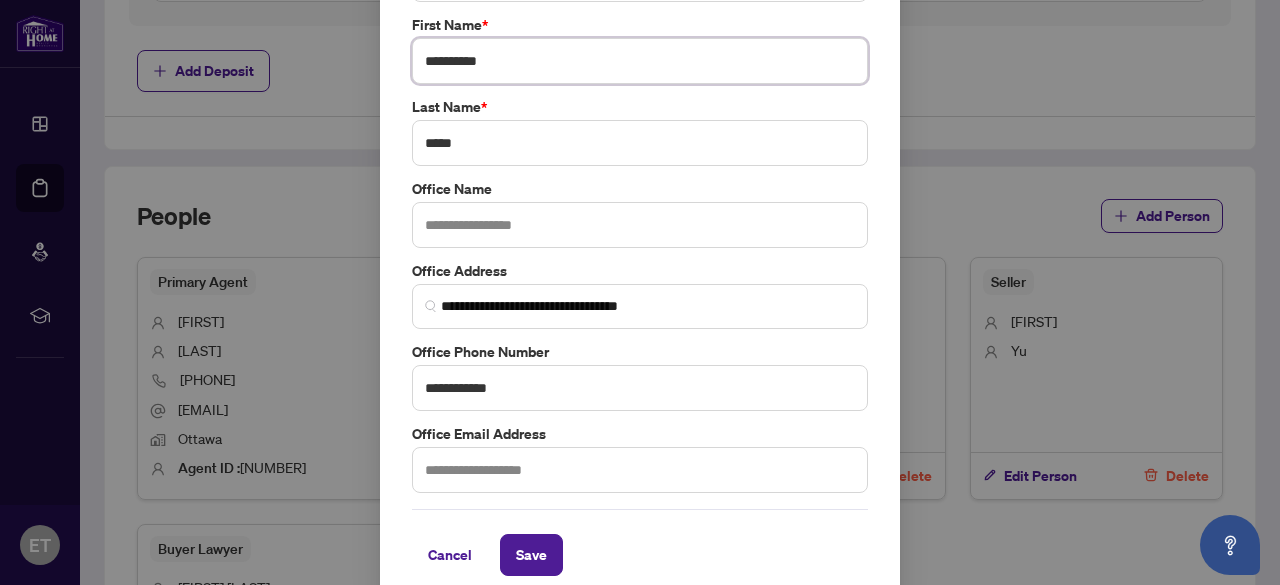 scroll, scrollTop: 182, scrollLeft: 0, axis: vertical 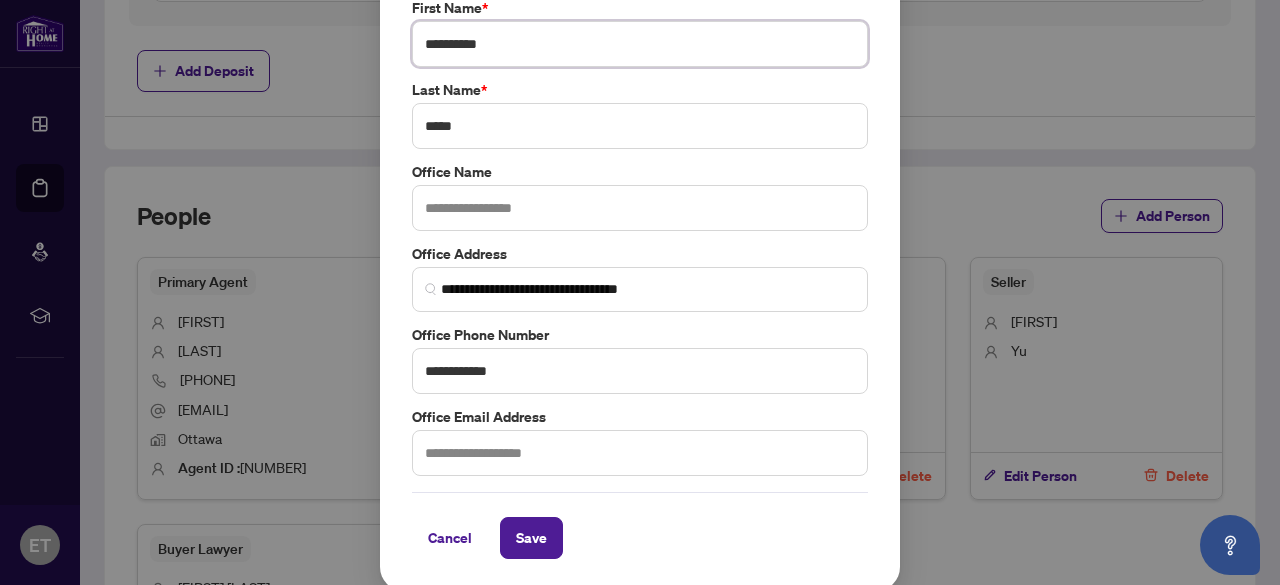 type on "**********" 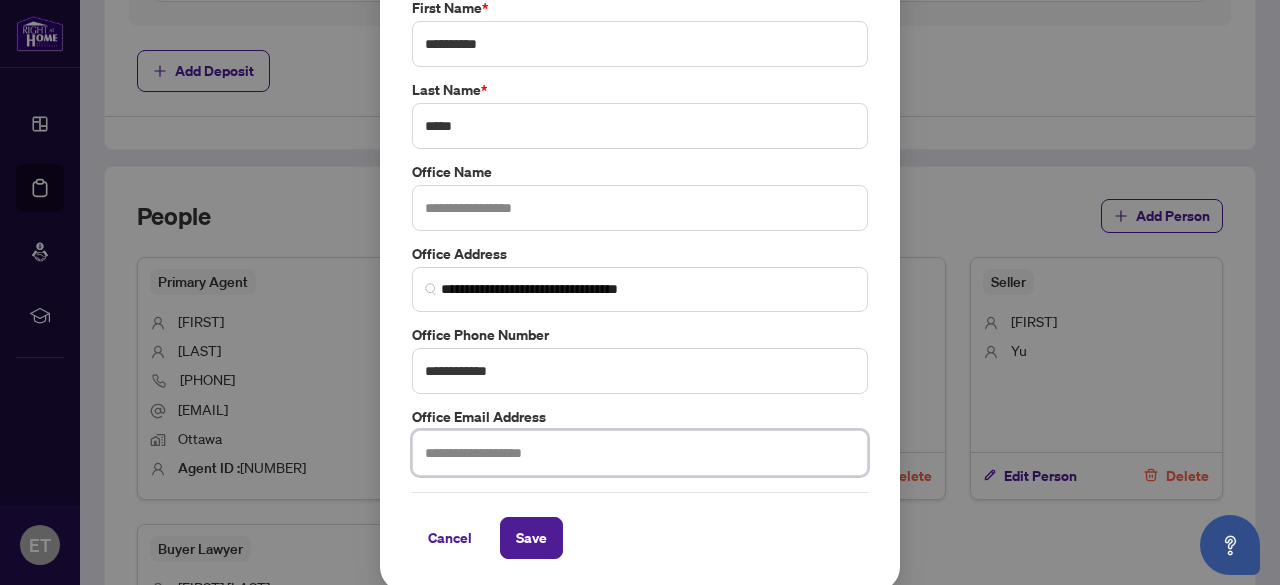 click at bounding box center [640, 453] 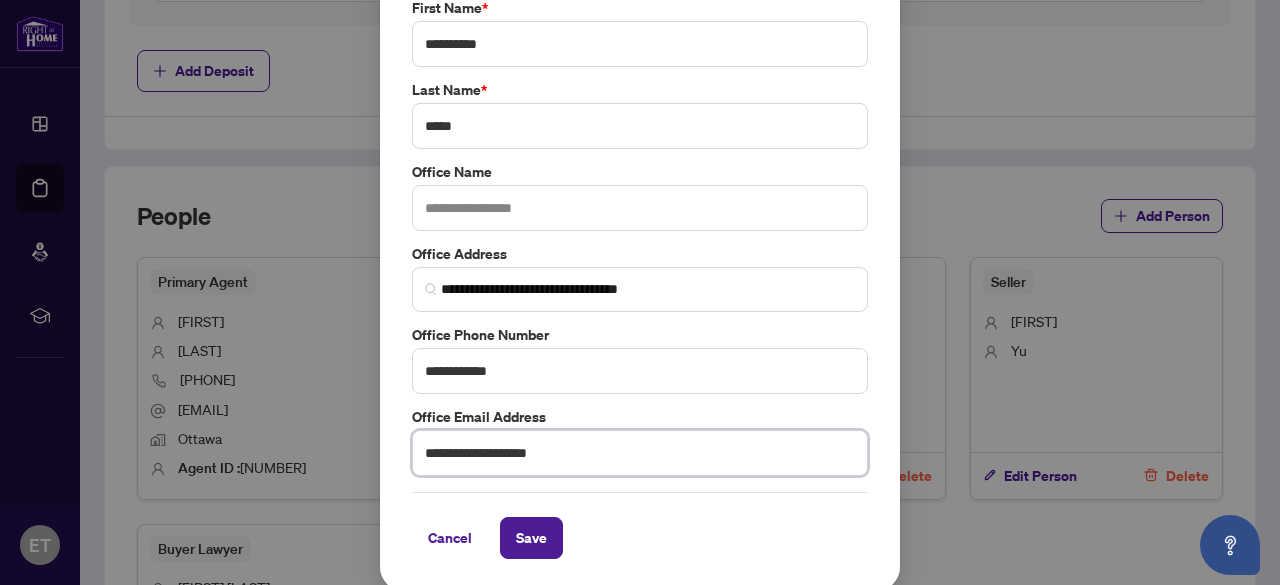 type on "**********" 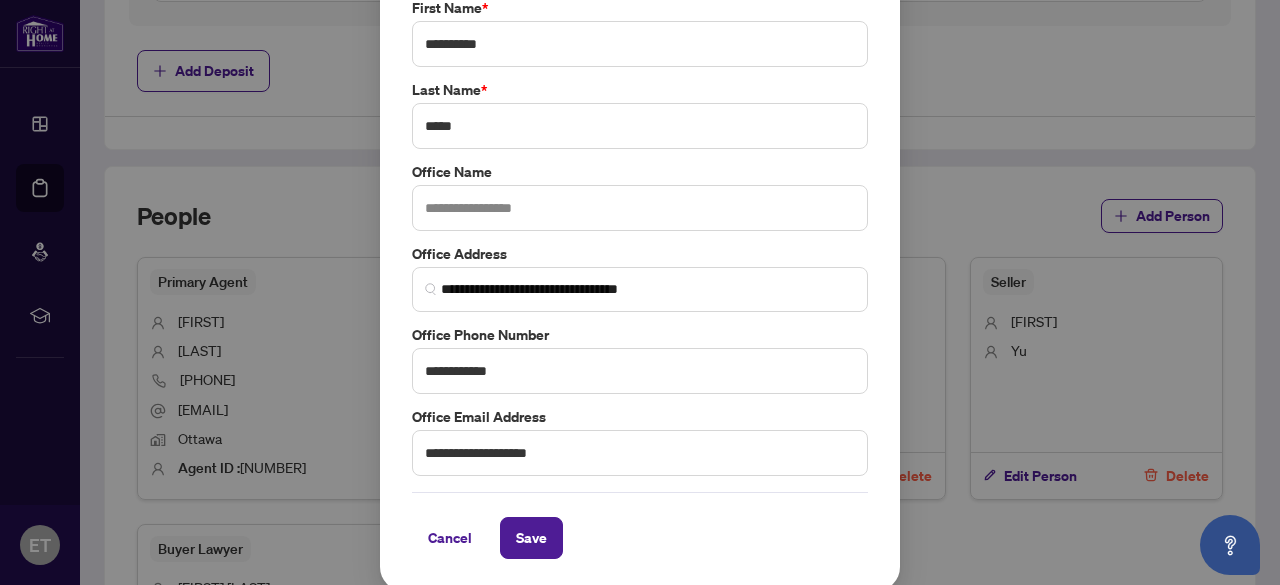 click on "Cancel Save" at bounding box center [640, 525] 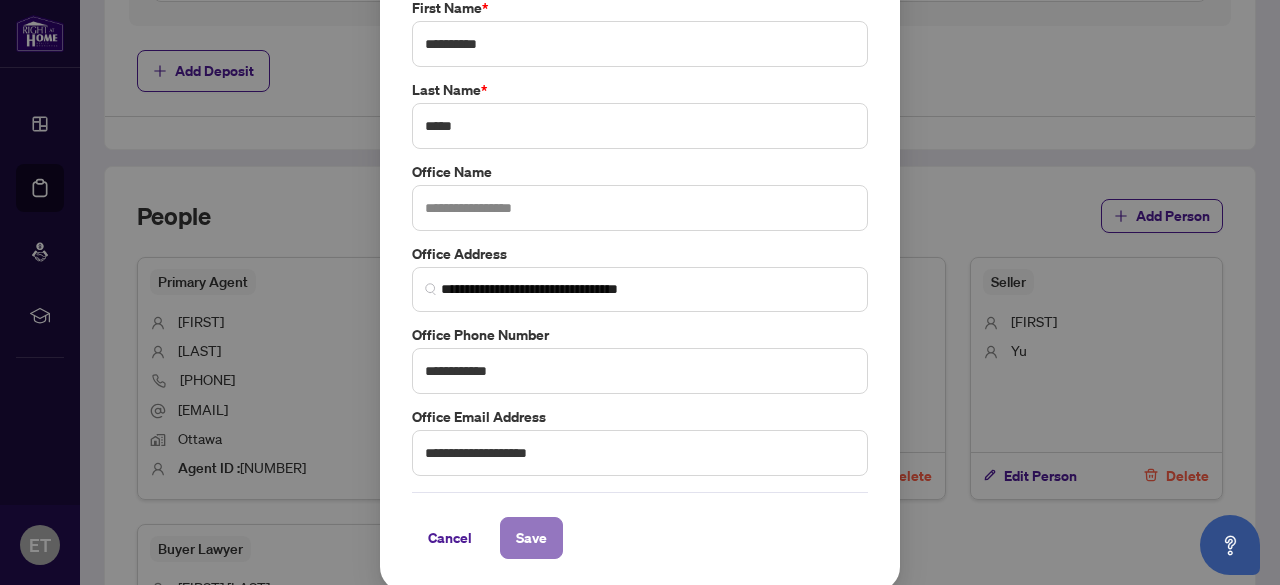 click on "Save" at bounding box center [531, 538] 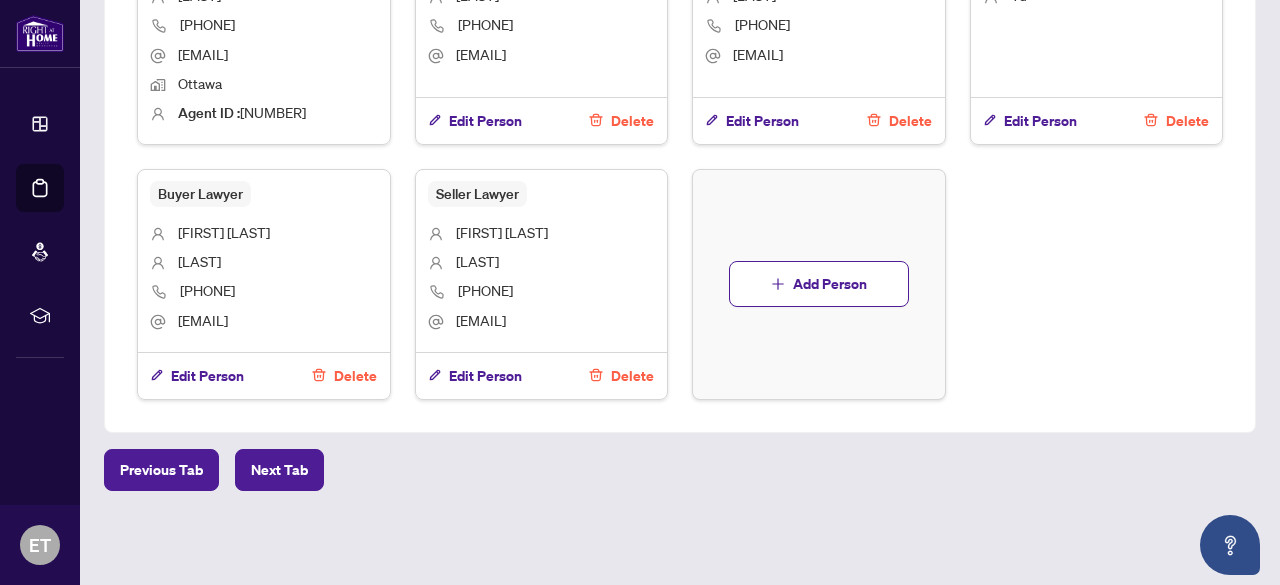 scroll, scrollTop: 0, scrollLeft: 0, axis: both 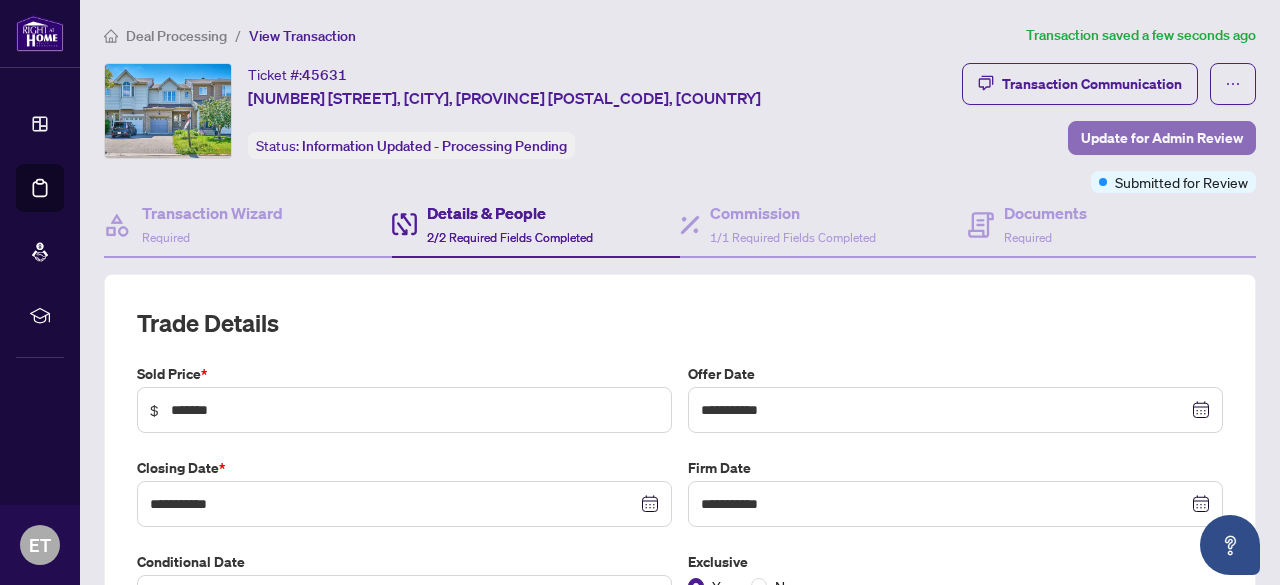 click on "Update for Admin Review" at bounding box center [1162, 138] 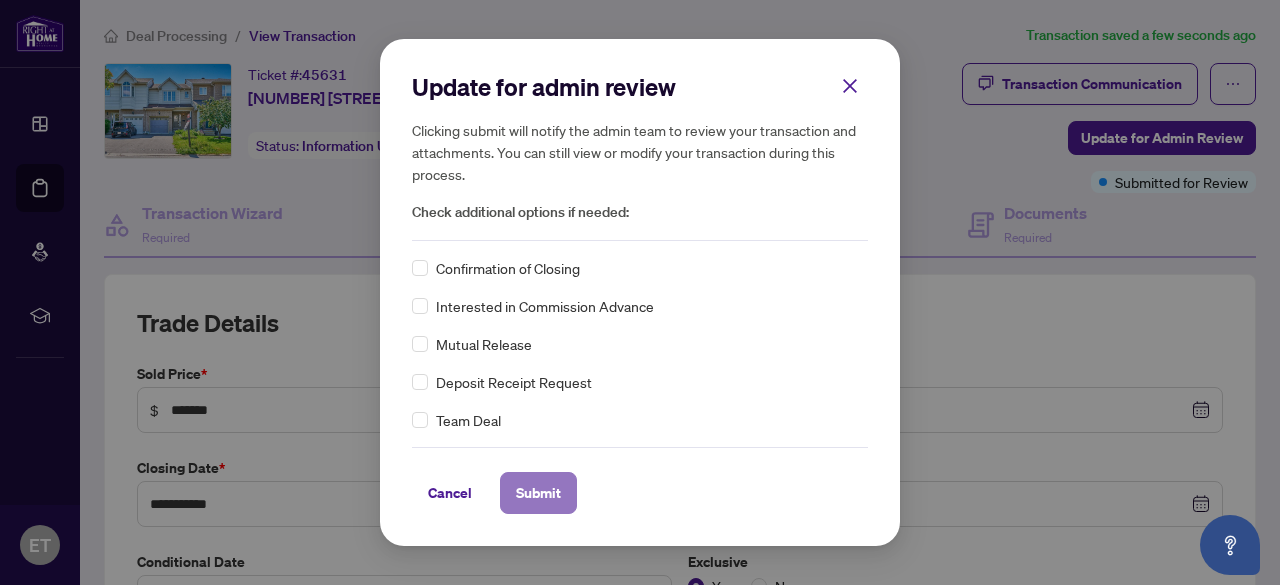 click on "Submit" at bounding box center [538, 493] 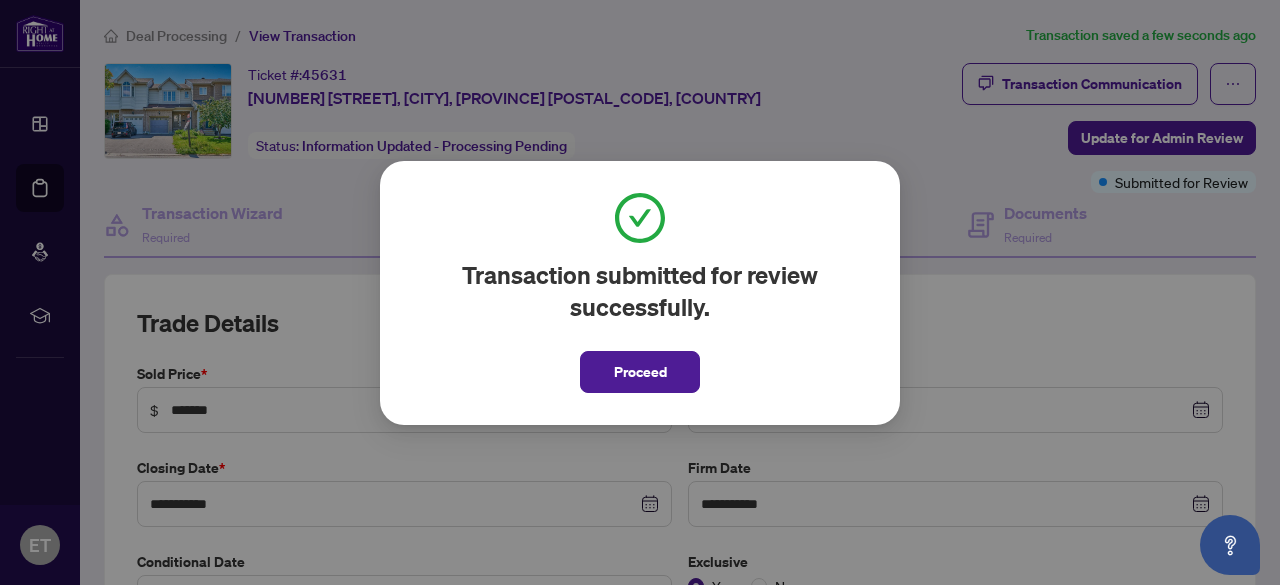 click on "Proceed" at bounding box center (640, 372) 